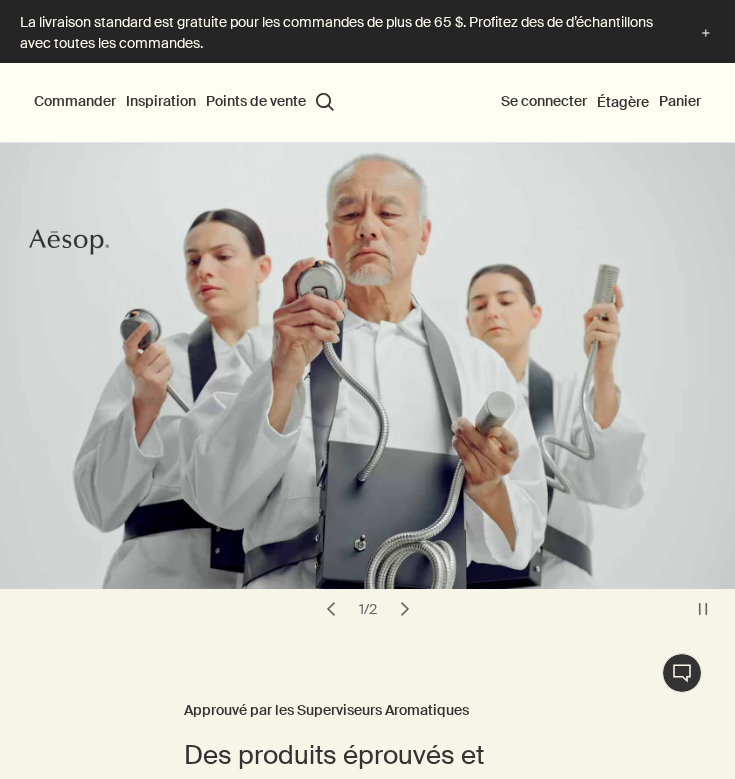 scroll, scrollTop: 0, scrollLeft: 0, axis: both 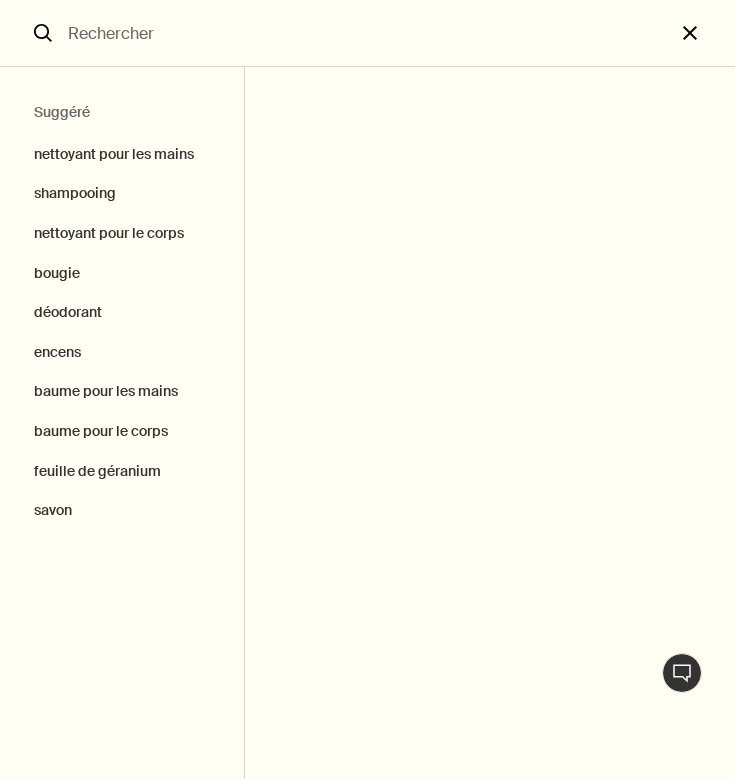 click on "close" at bounding box center [705, 33] 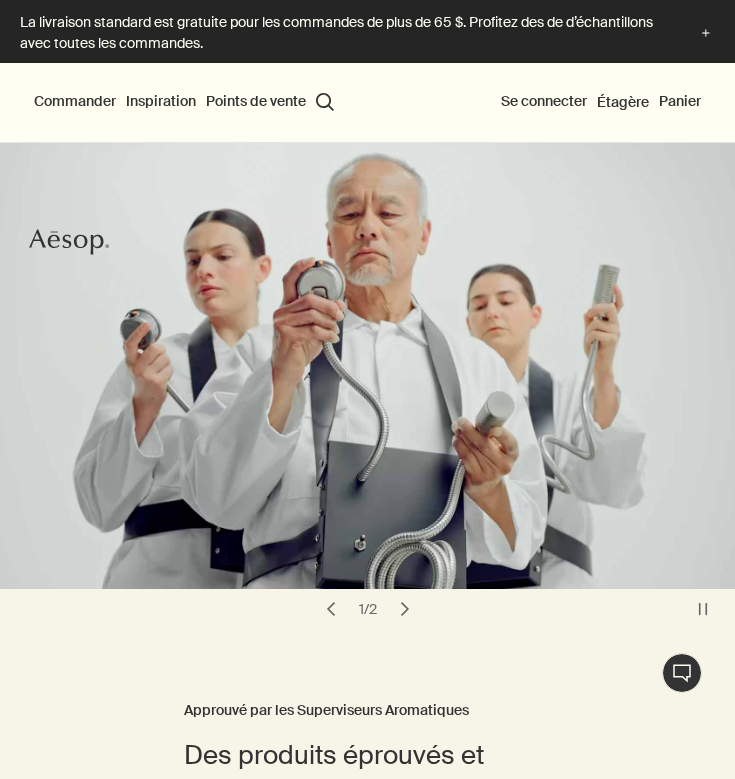 scroll, scrollTop: 3, scrollLeft: 1, axis: both 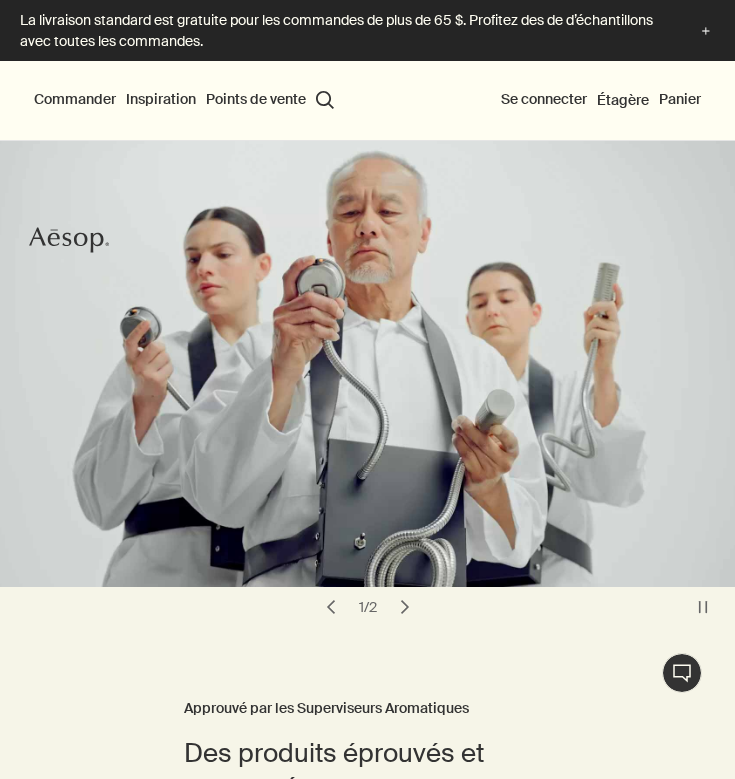 click on "plus" 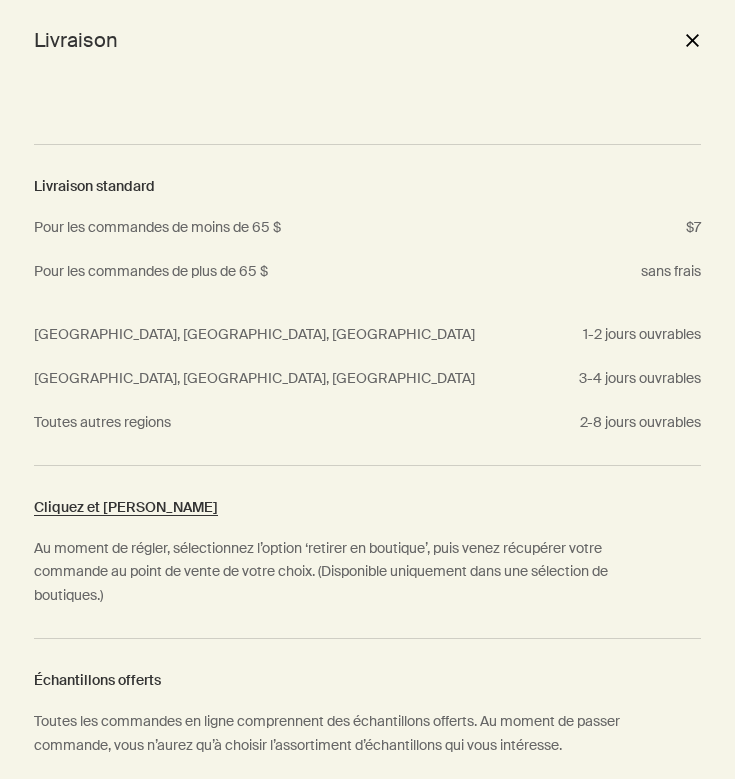 click on "close" at bounding box center [692, 40] 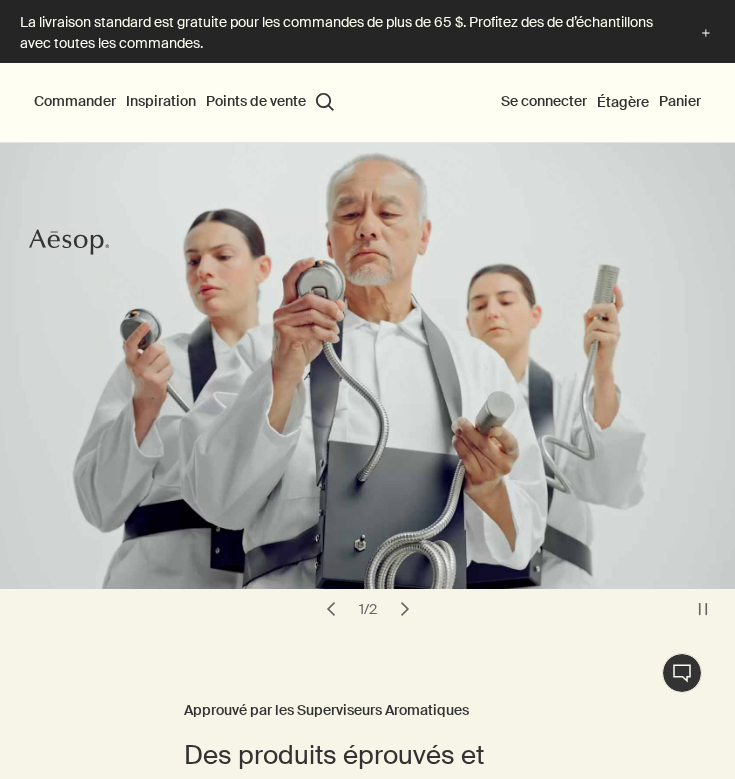 scroll, scrollTop: 0, scrollLeft: 0, axis: both 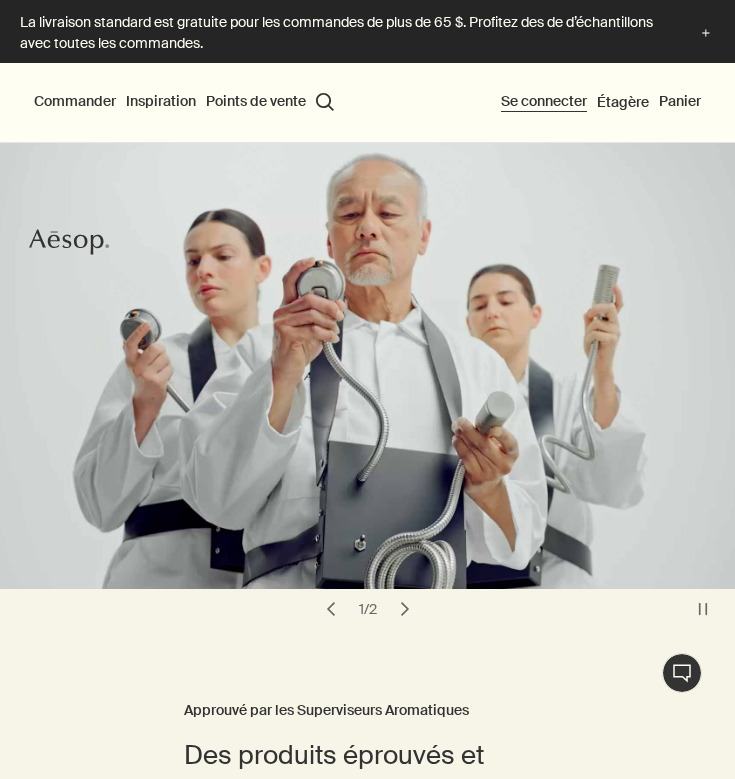 click on "Se connecter" at bounding box center [544, 102] 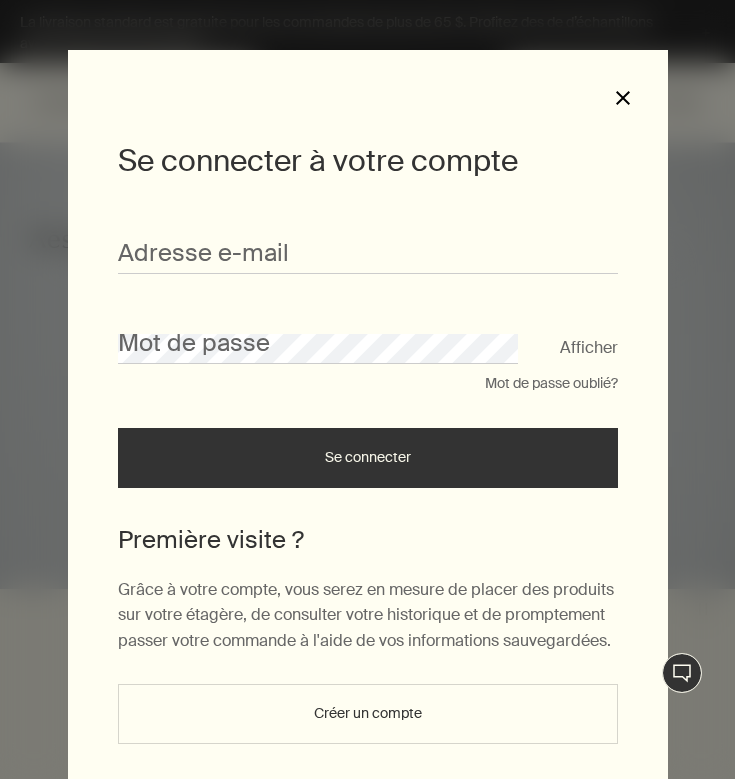 click on "close" at bounding box center [623, 98] 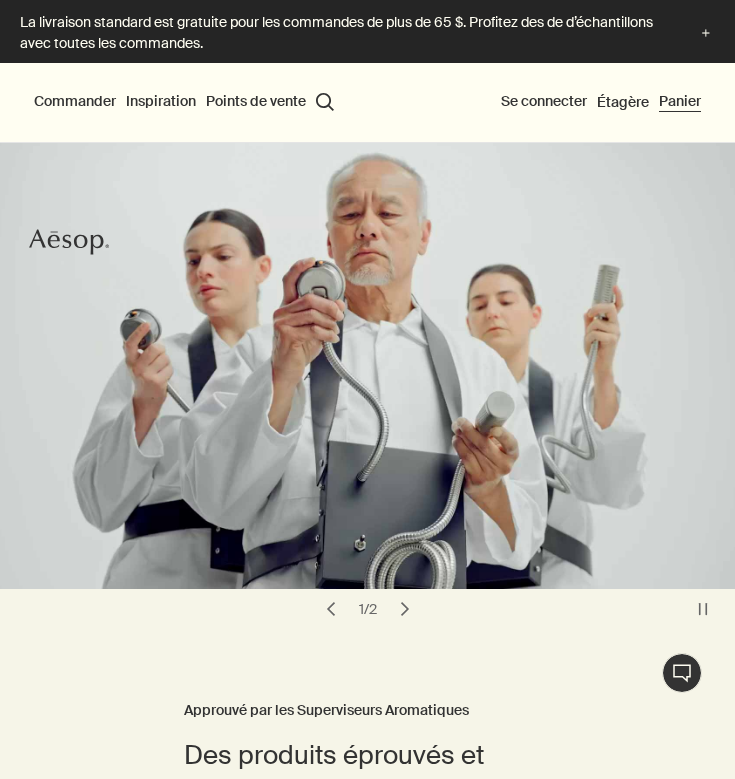 click on "Panier" at bounding box center (680, 102) 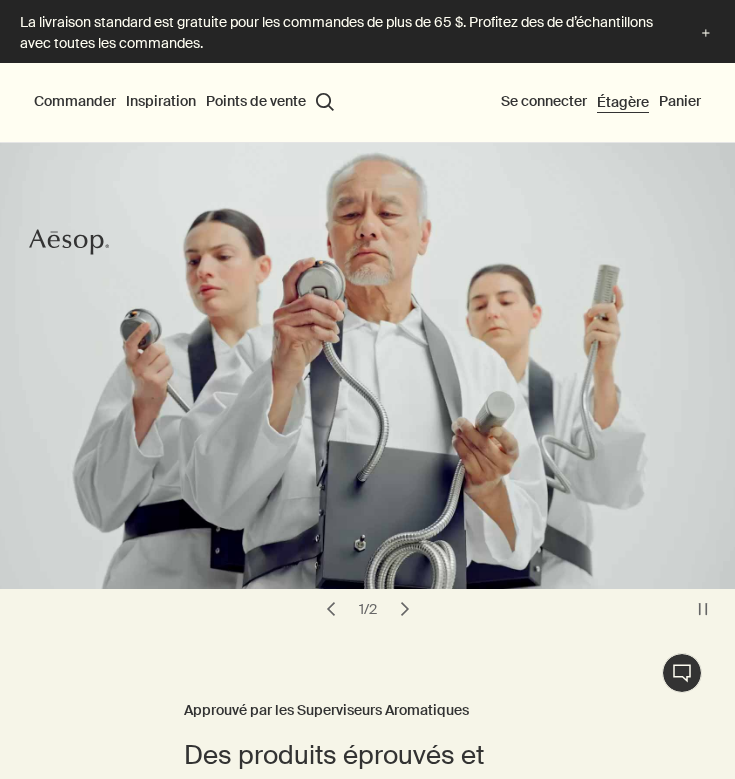 click on "Étagère" at bounding box center (623, 102) 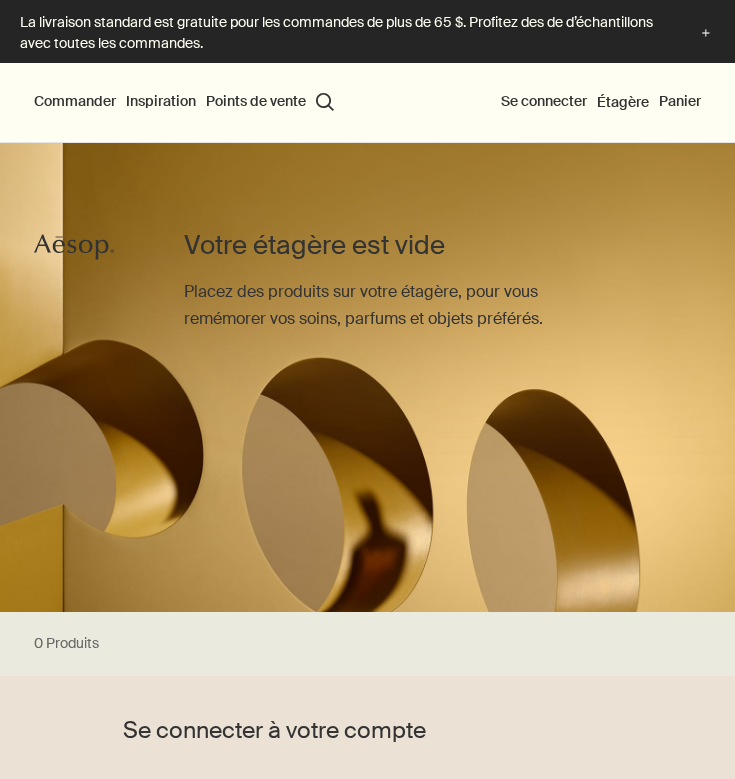 scroll, scrollTop: 0, scrollLeft: 0, axis: both 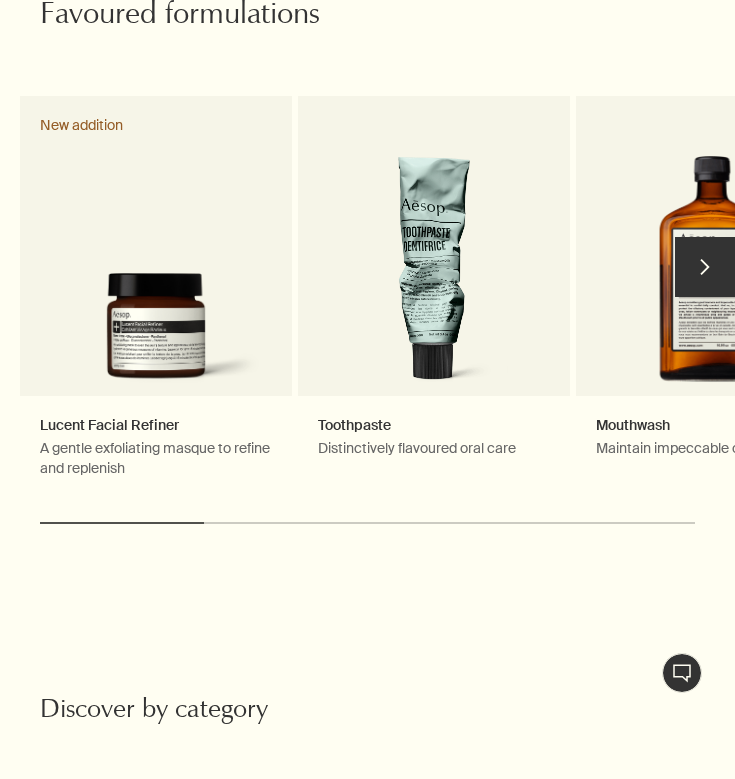 click on "chevron" at bounding box center (705, 267) 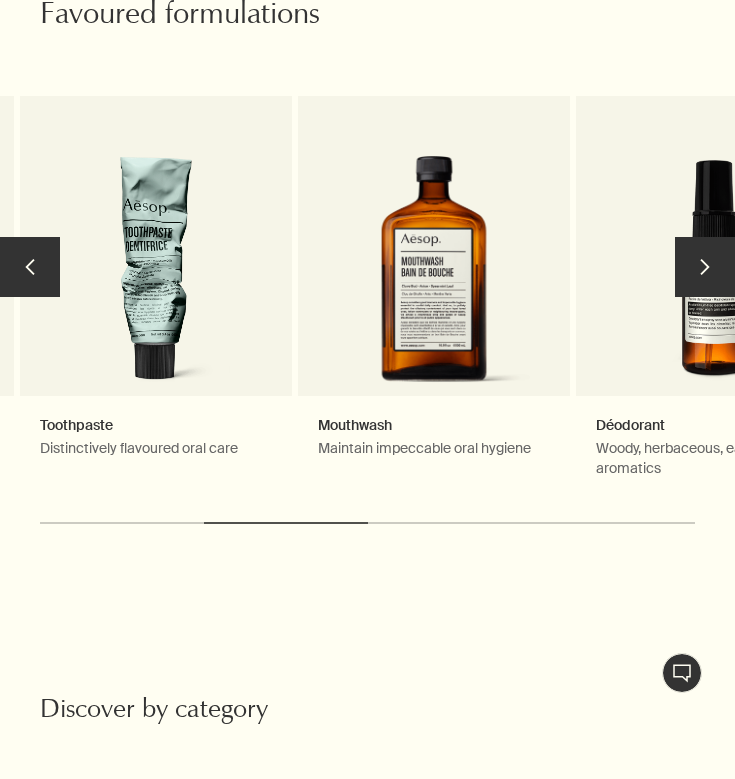 click on "chevron" at bounding box center (705, 267) 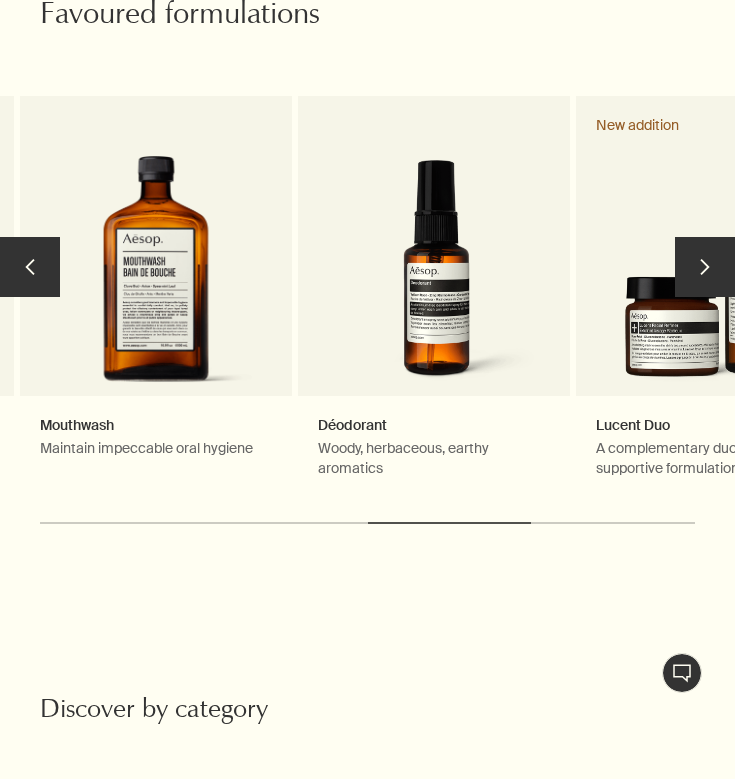 click on "chevron" at bounding box center (705, 267) 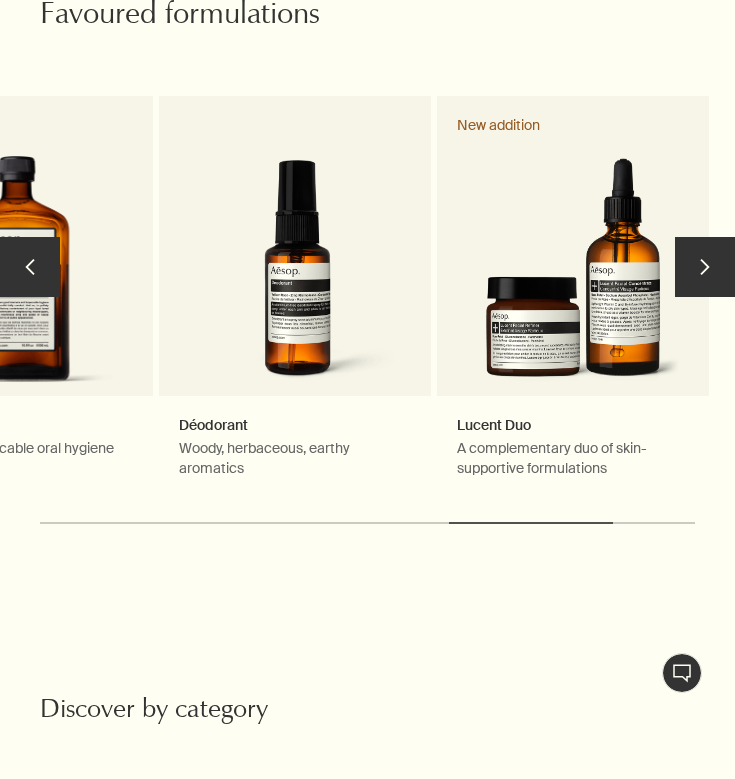 click on "chevron" at bounding box center (705, 267) 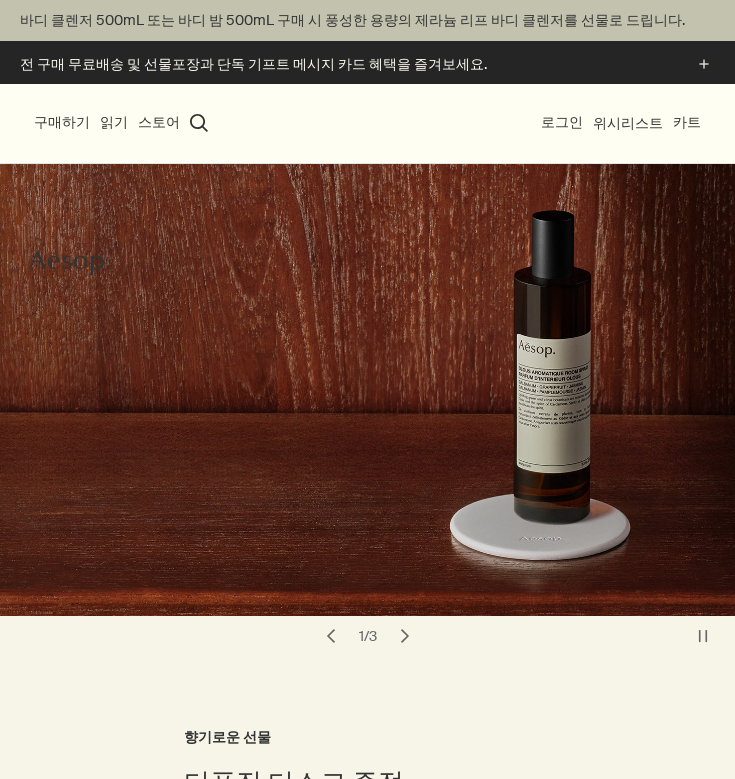 scroll, scrollTop: 0, scrollLeft: 0, axis: both 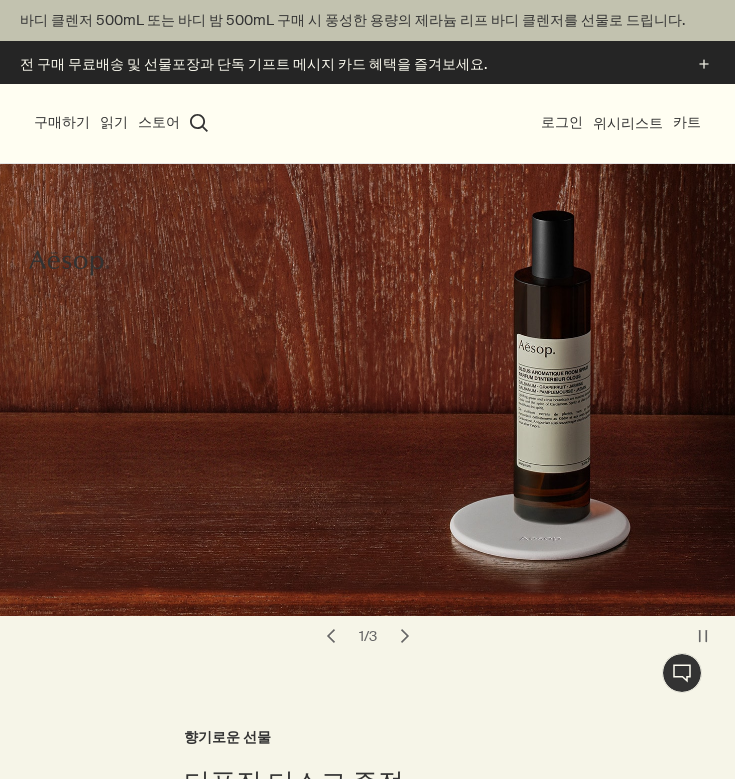click on "search 검색" at bounding box center (199, 123) 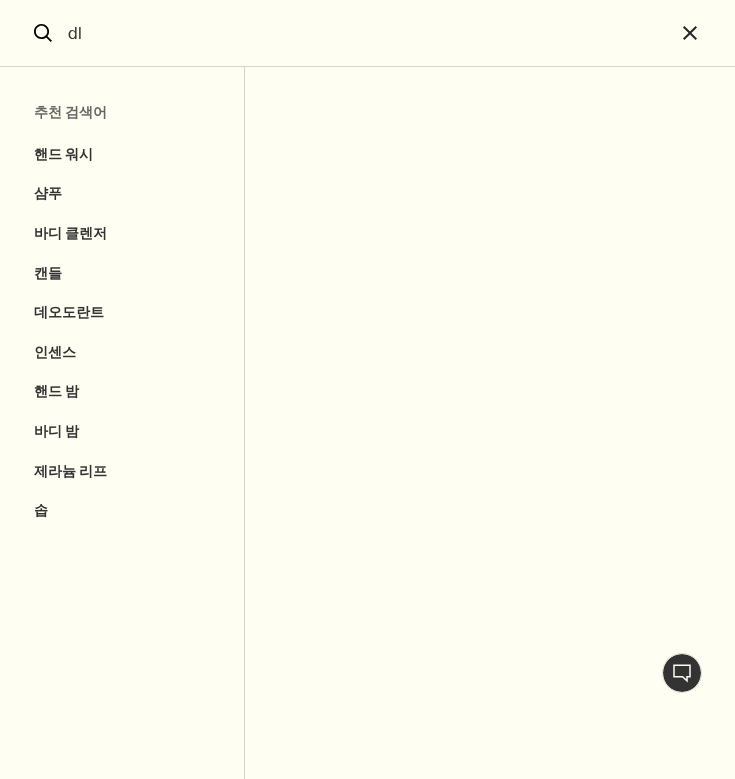 type on "d" 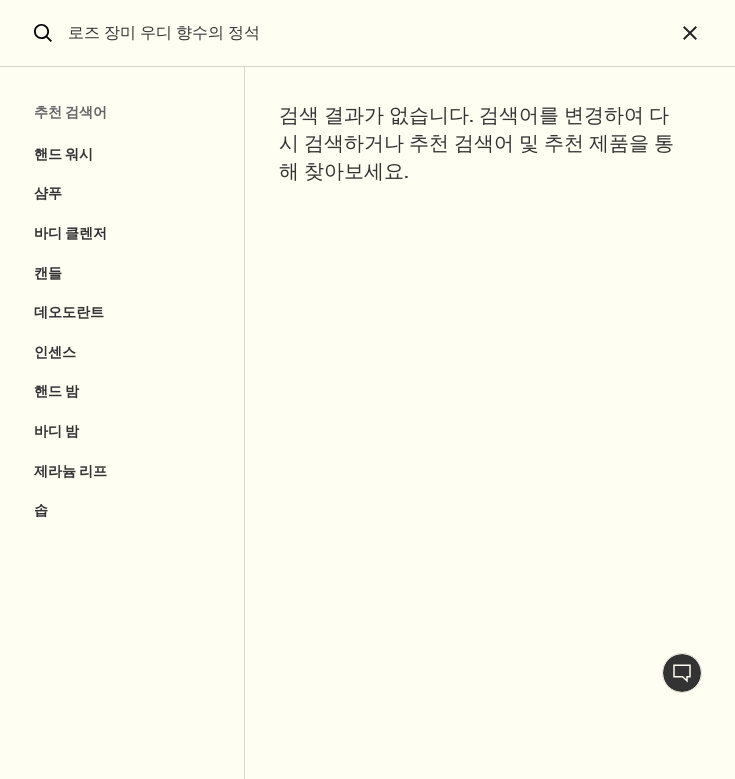 drag, startPoint x: 313, startPoint y: 48, endPoint x: 97, endPoint y: 30, distance: 216.7487 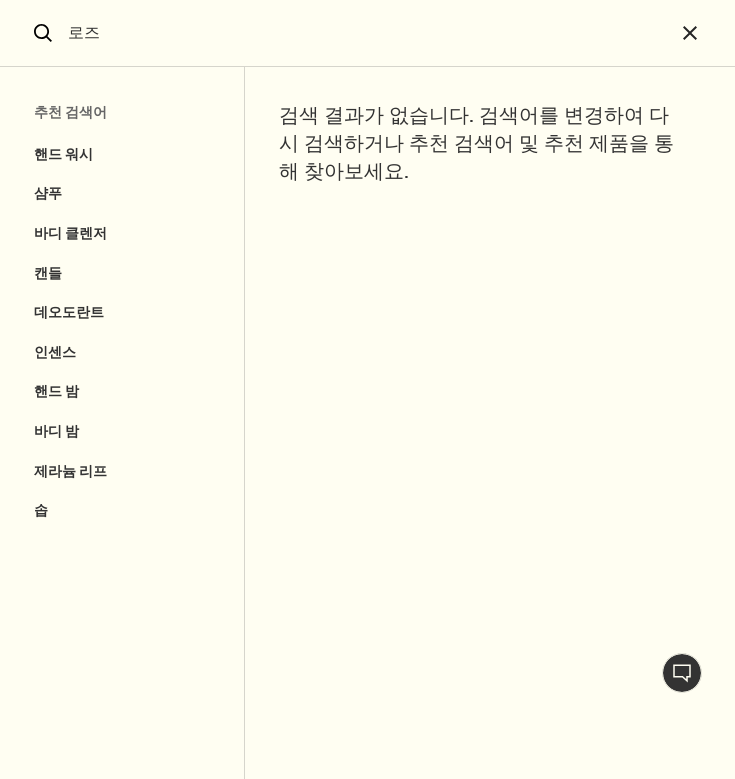 type on "로즈" 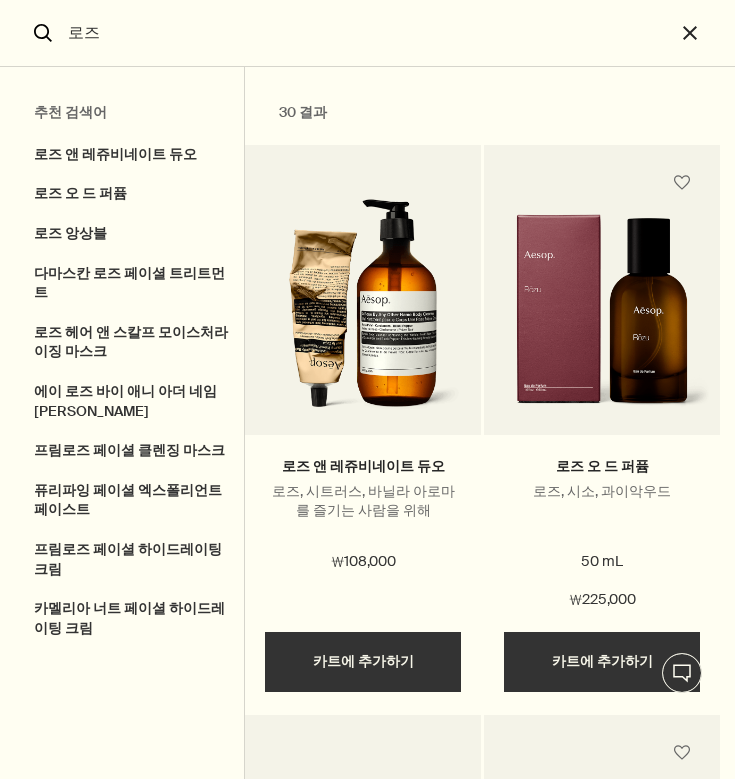scroll, scrollTop: 0, scrollLeft: 0, axis: both 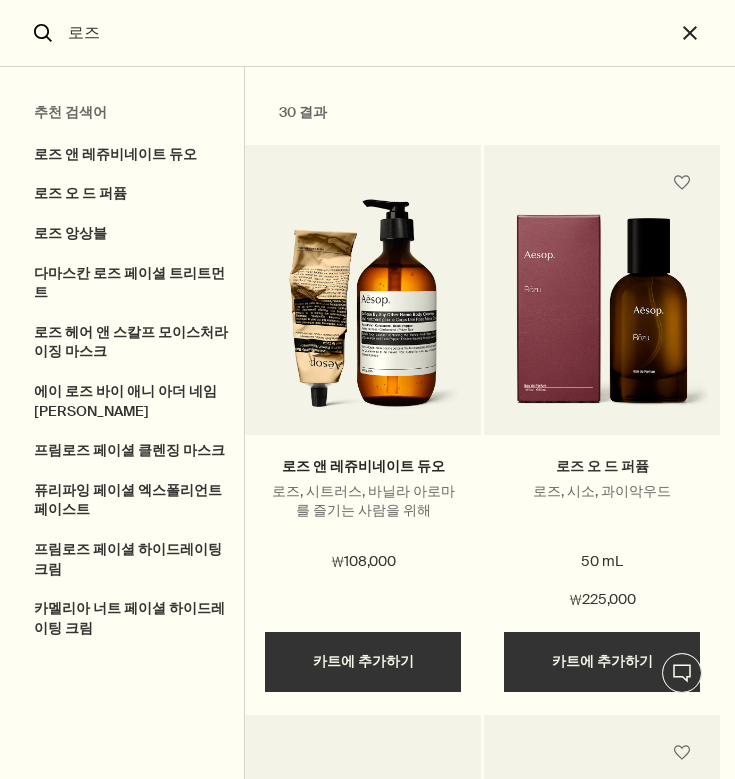 click on "로즈 오 드 퍼퓸" at bounding box center (602, 466) 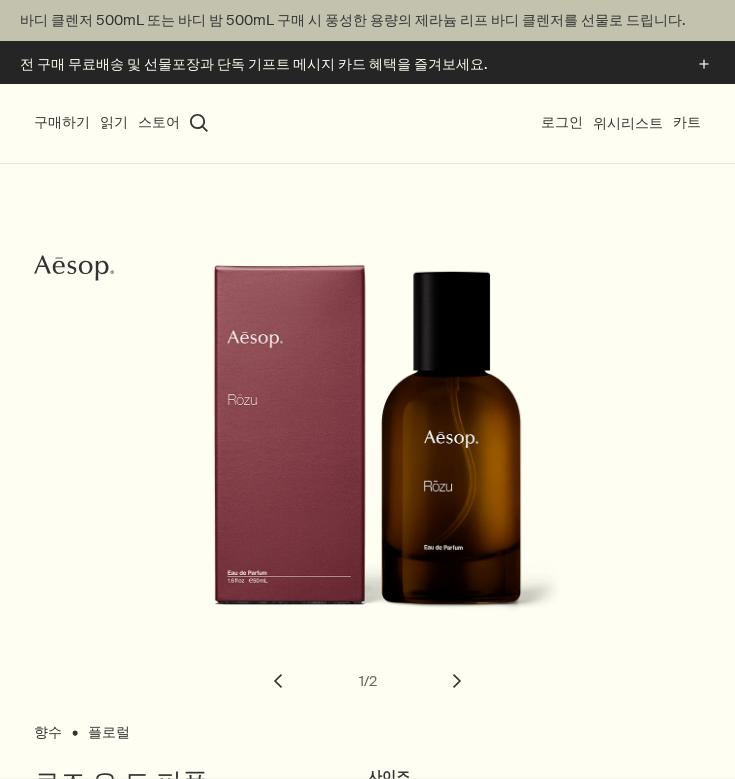 scroll, scrollTop: 0, scrollLeft: 0, axis: both 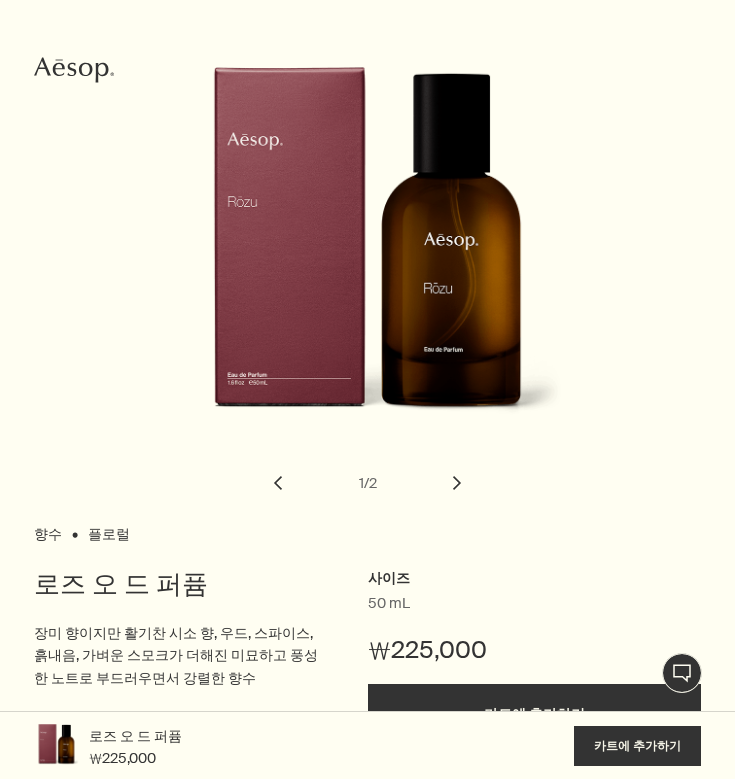 click on "chevron" at bounding box center (457, 483) 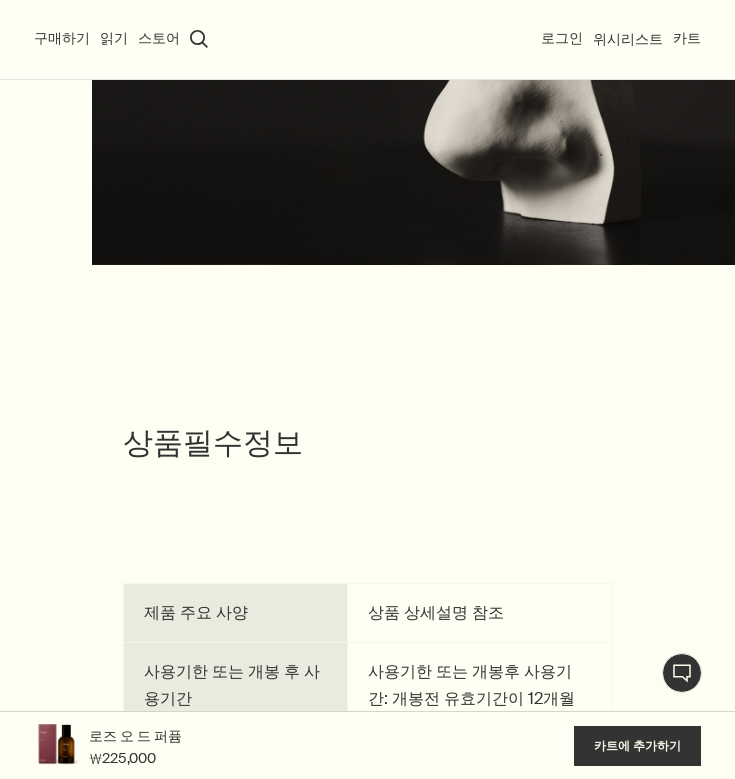 scroll, scrollTop: 4467, scrollLeft: 0, axis: vertical 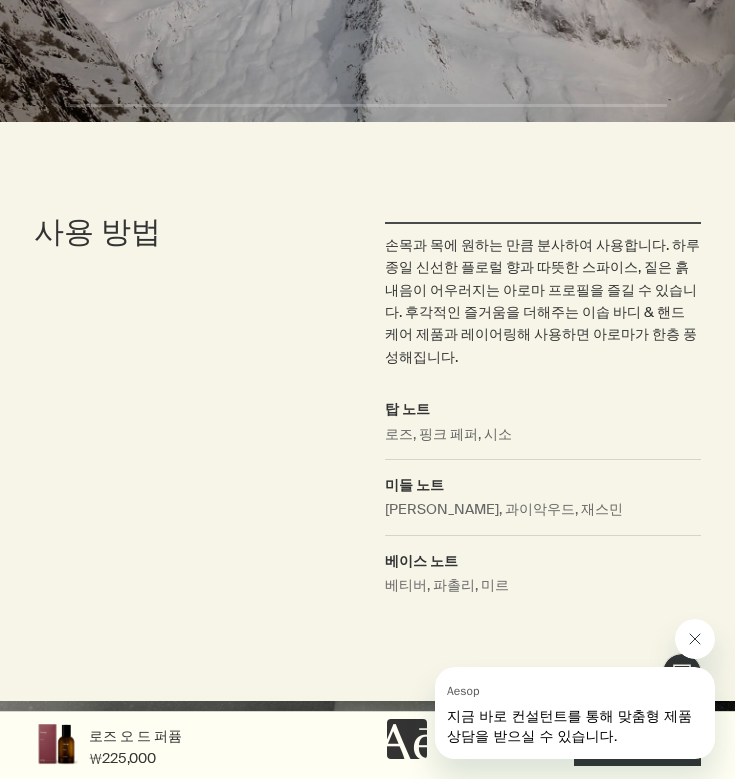 click 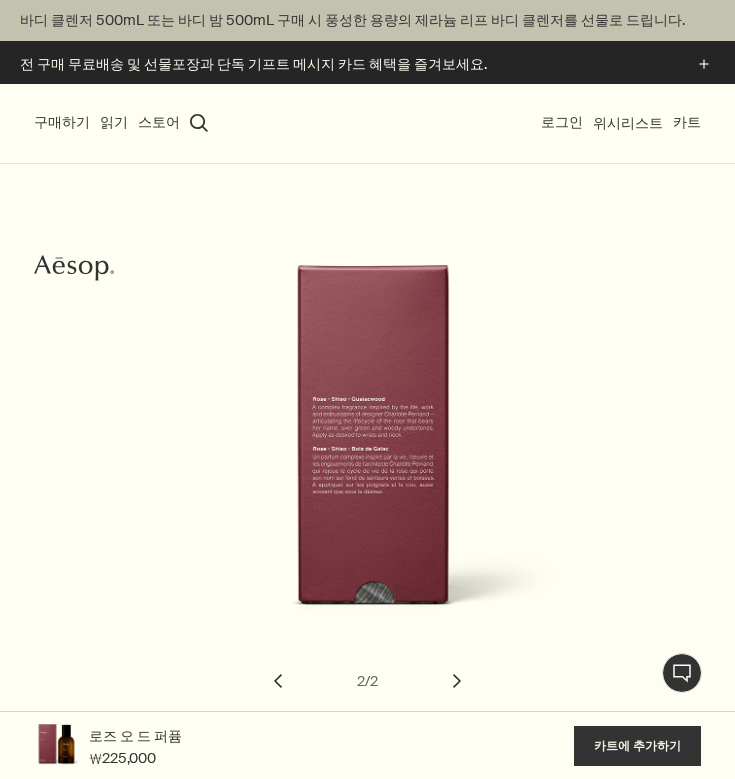 scroll, scrollTop: 0, scrollLeft: 0, axis: both 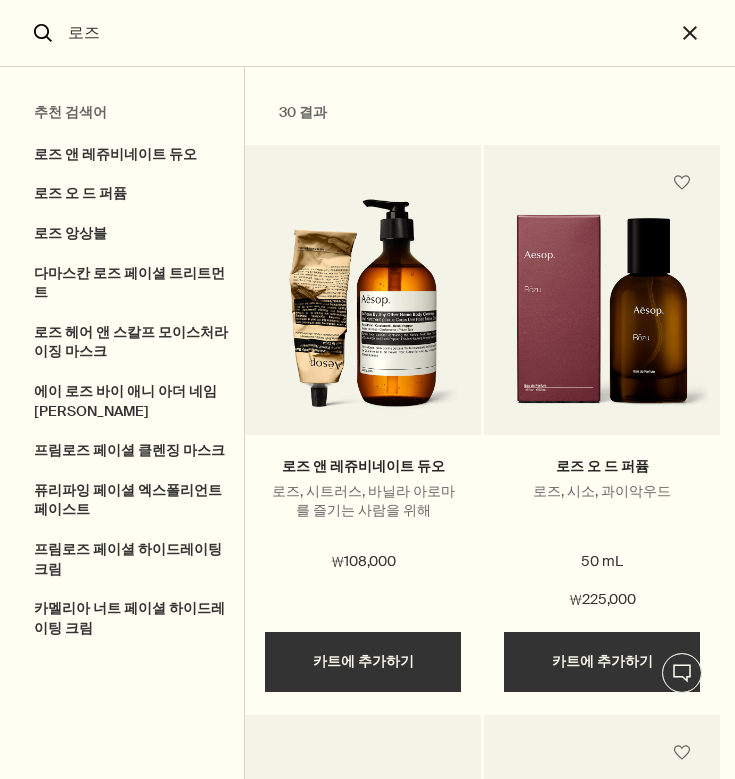 click at bounding box center (602, 319) 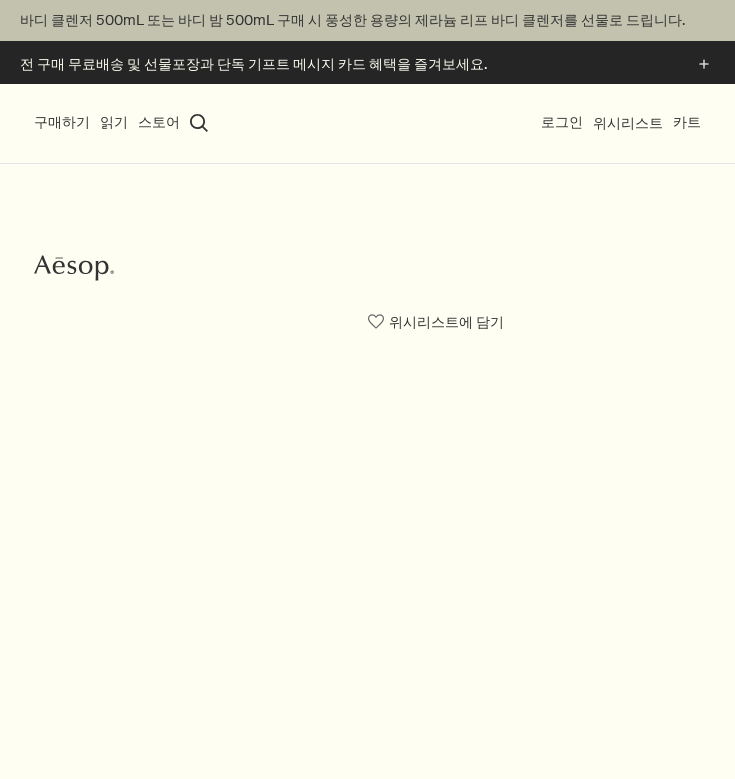 scroll, scrollTop: 0, scrollLeft: 0, axis: both 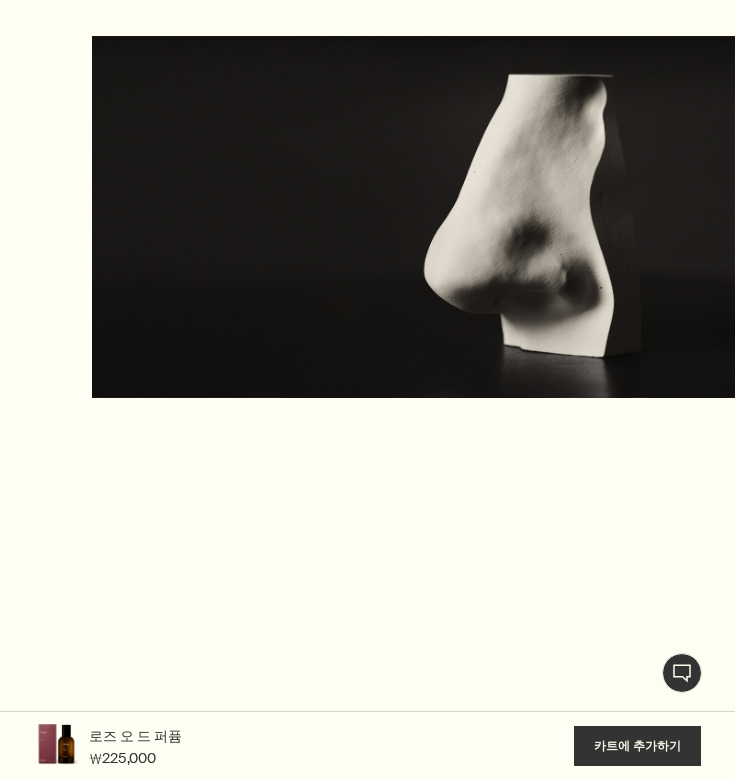 click on "프래그런스 파인더 시작하기   rightArrow" at bounding box center (272, -34) 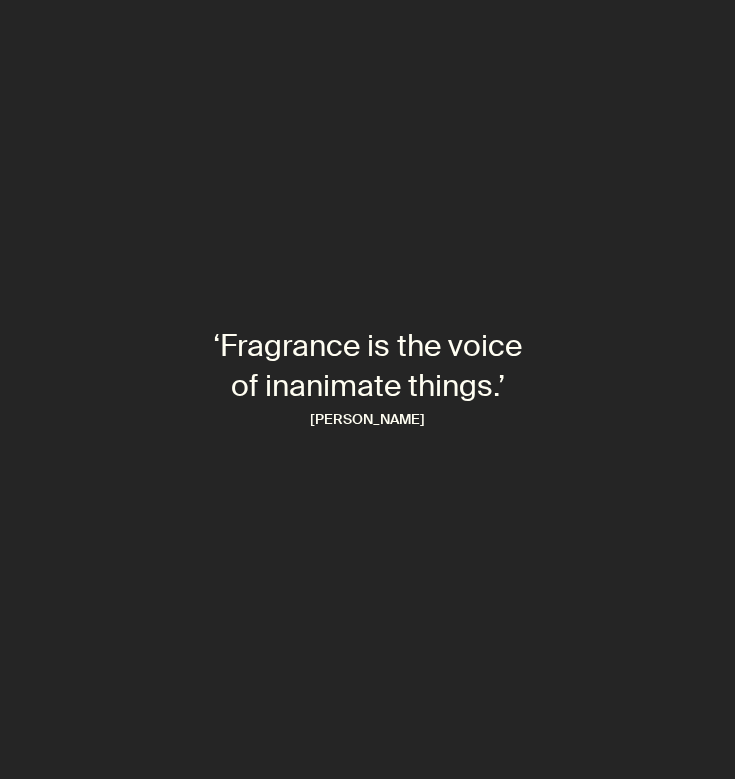 scroll, scrollTop: 0, scrollLeft: 0, axis: both 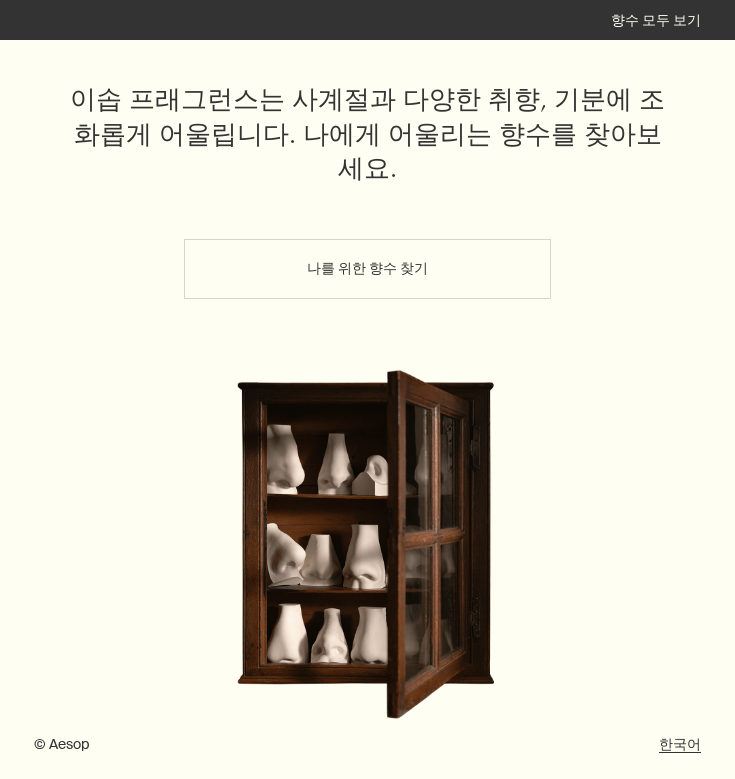 click on "나를 위한 향수 찾기" at bounding box center (368, 269) 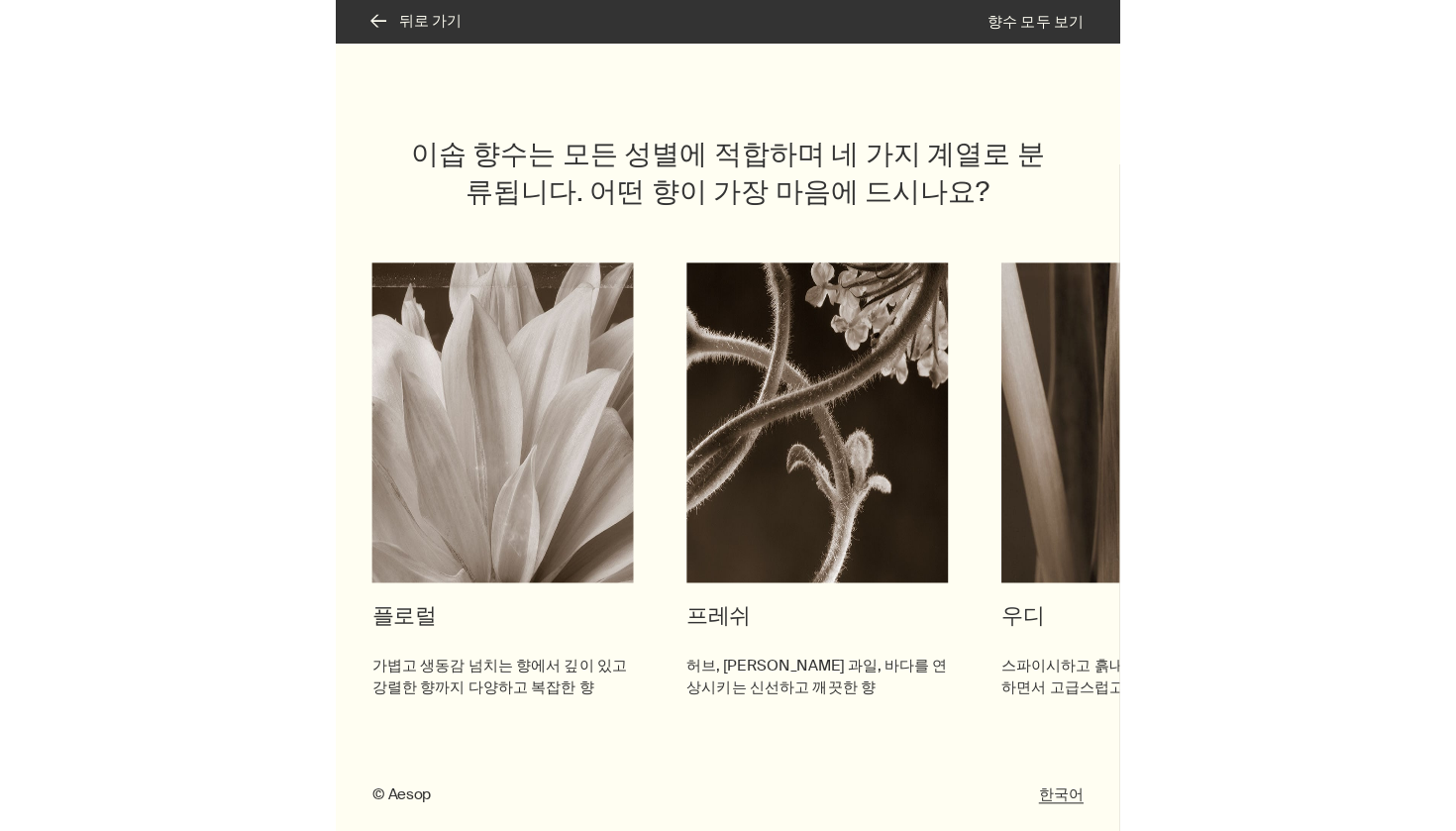scroll, scrollTop: 18, scrollLeft: 0, axis: vertical 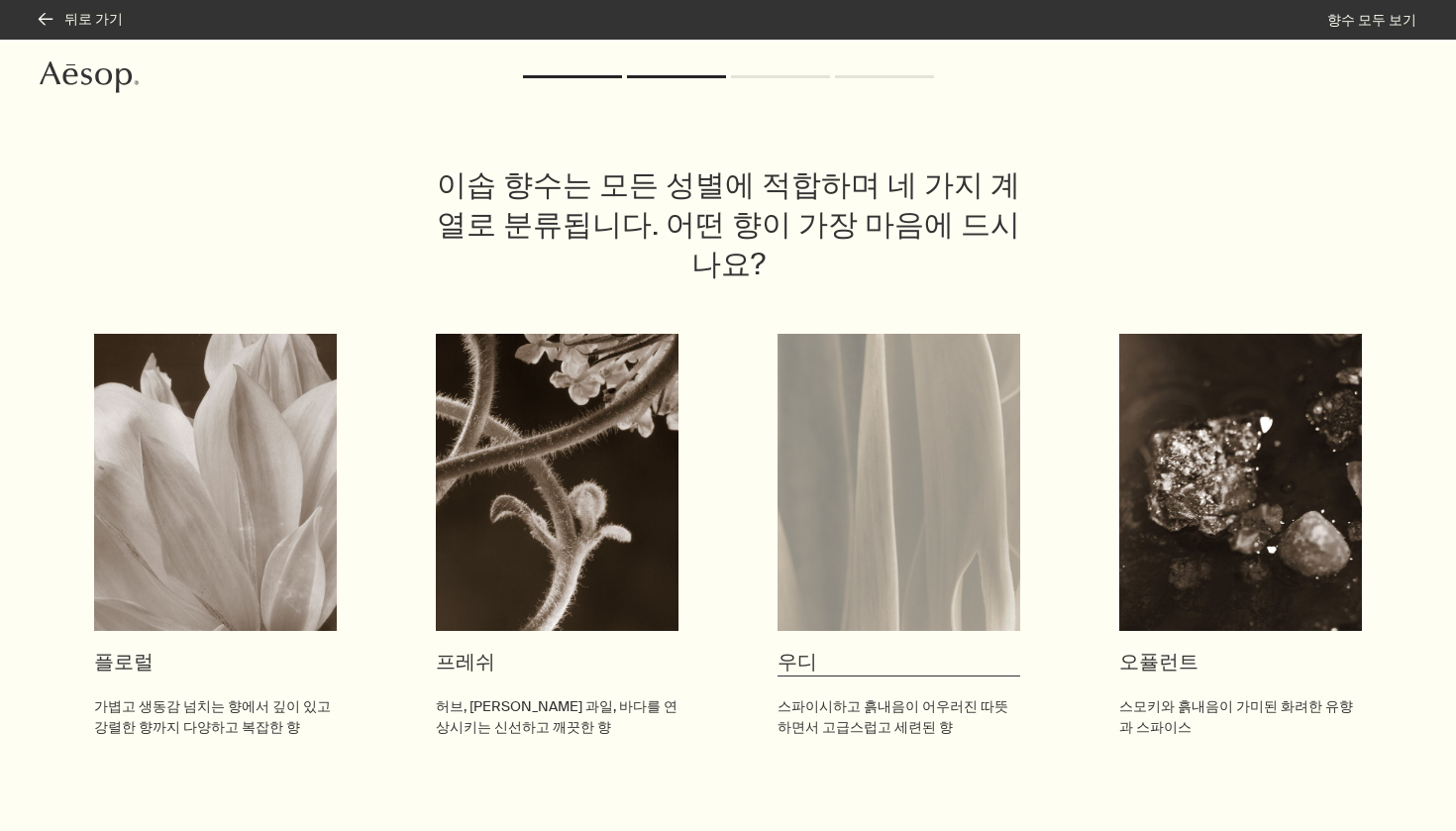 click at bounding box center [898, 482] 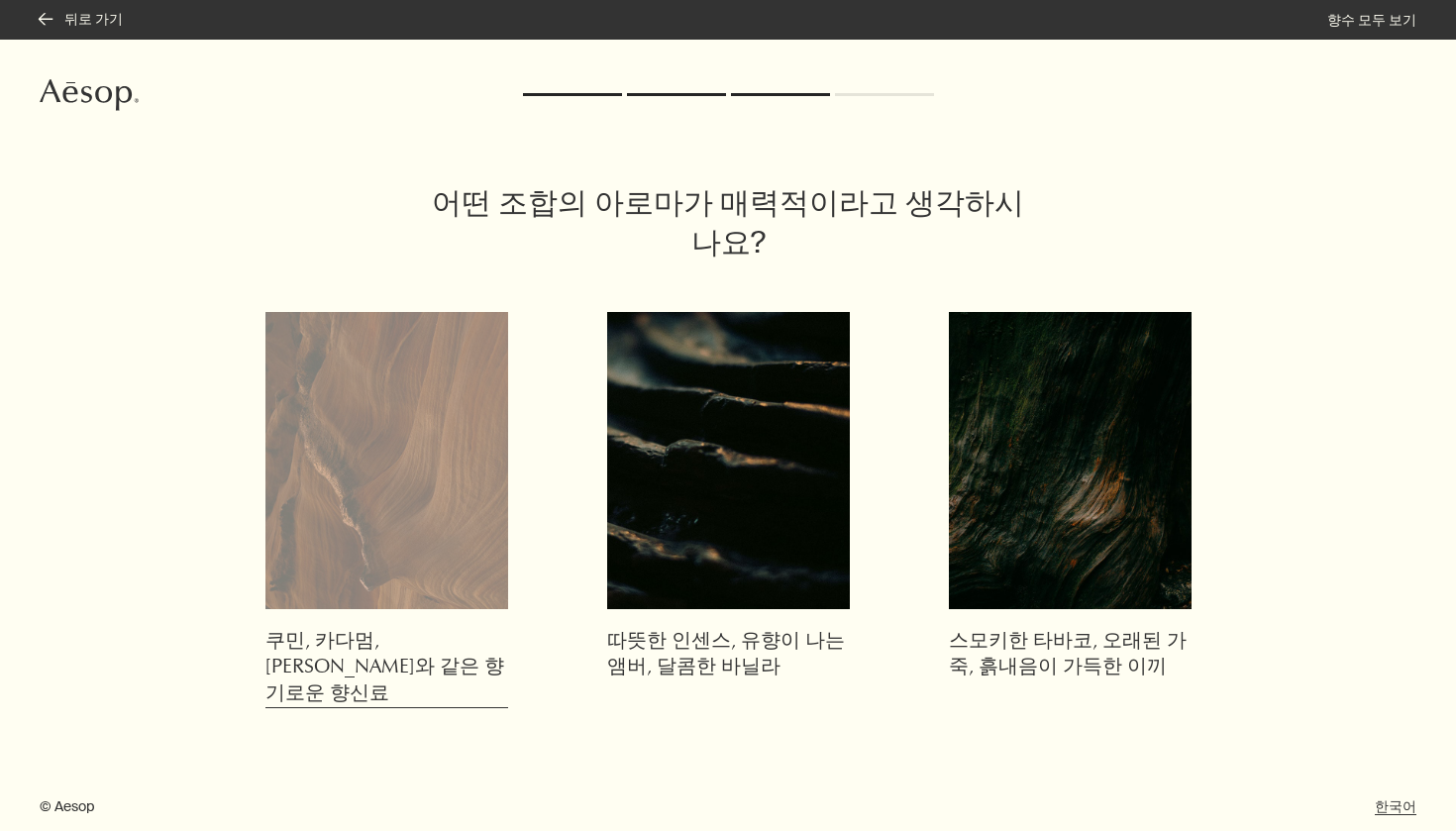click at bounding box center (386, 461) 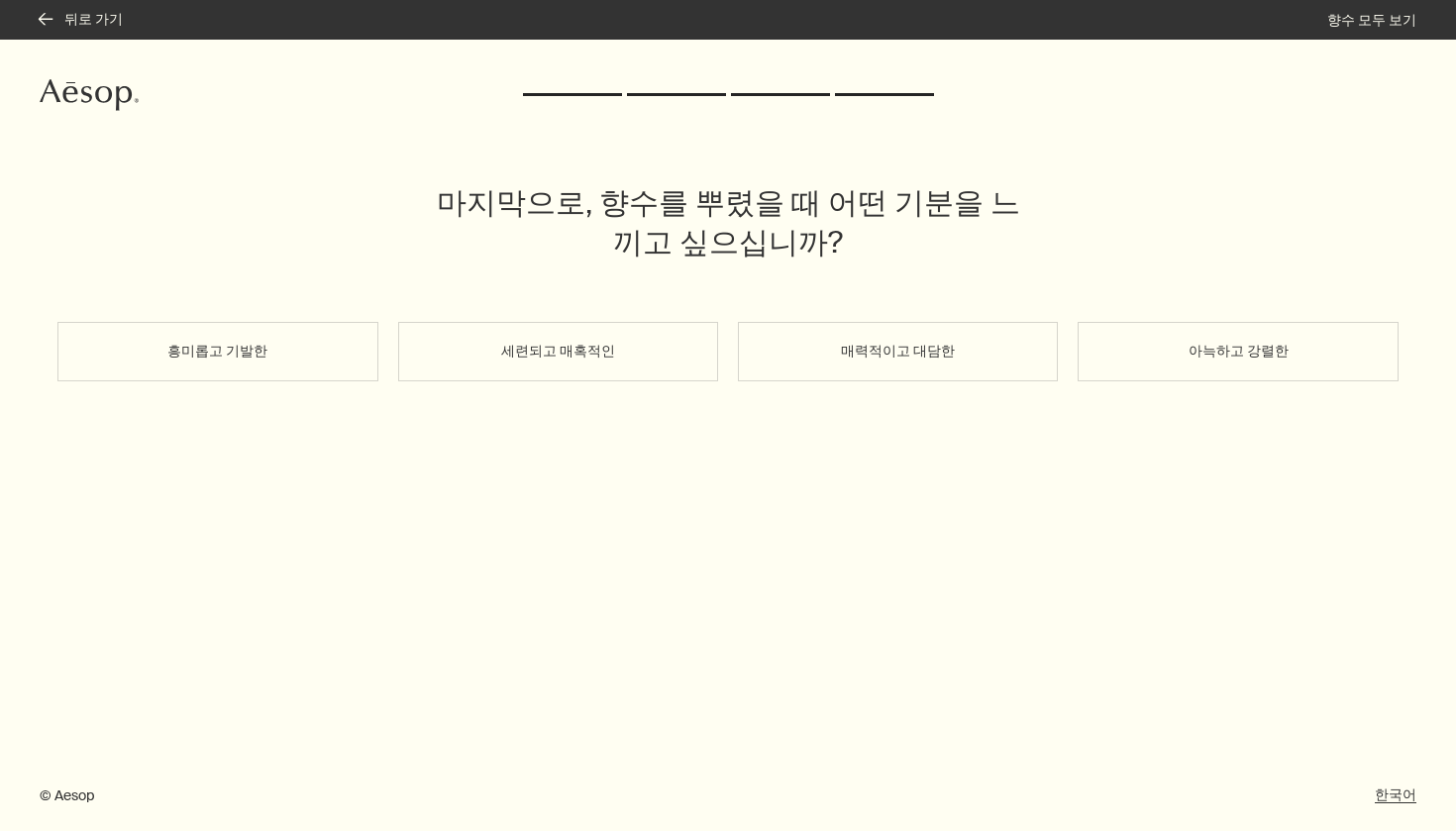 click on "세련되고 매혹적인" at bounding box center (558, 352) 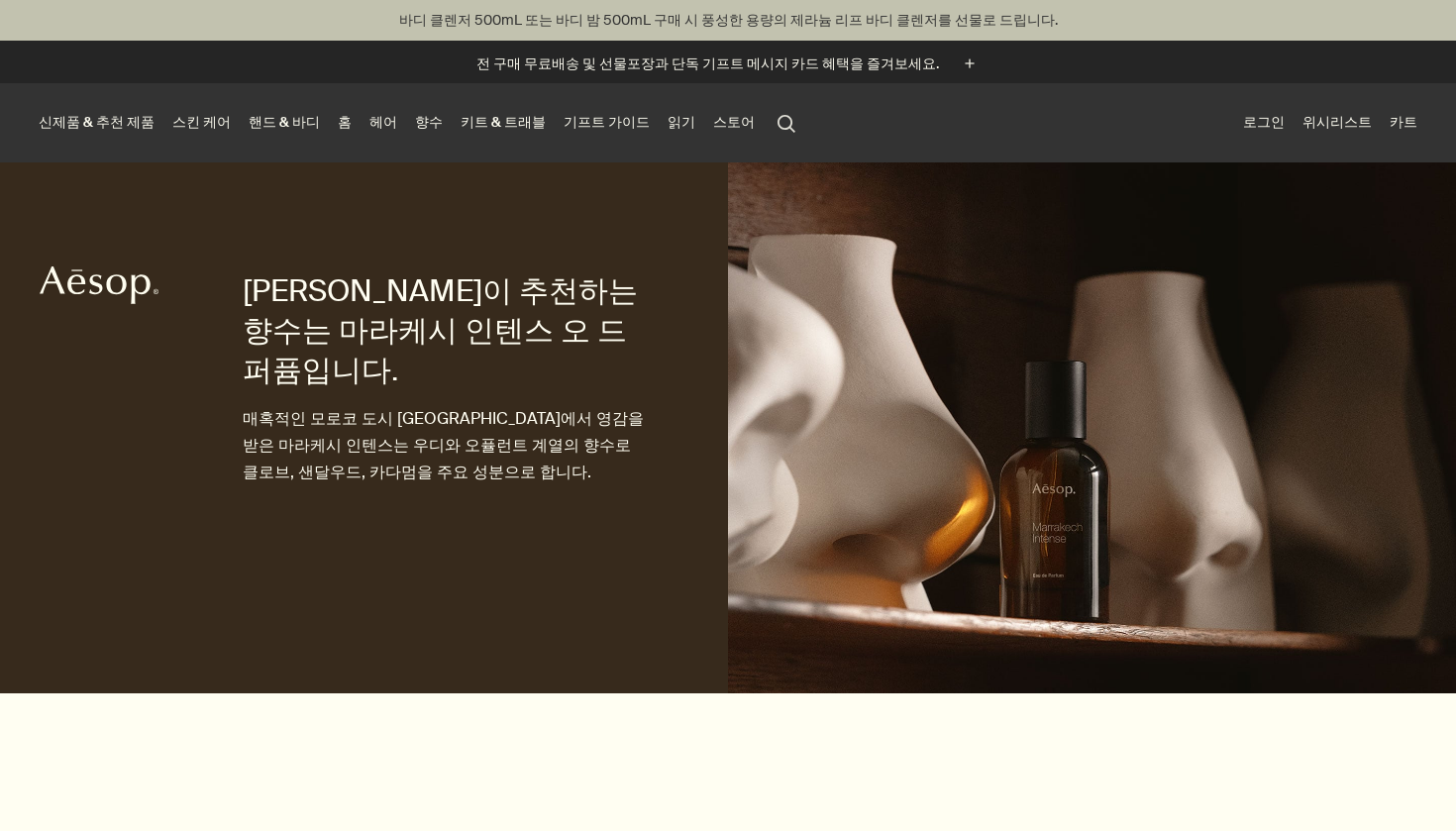 scroll, scrollTop: 0, scrollLeft: 0, axis: both 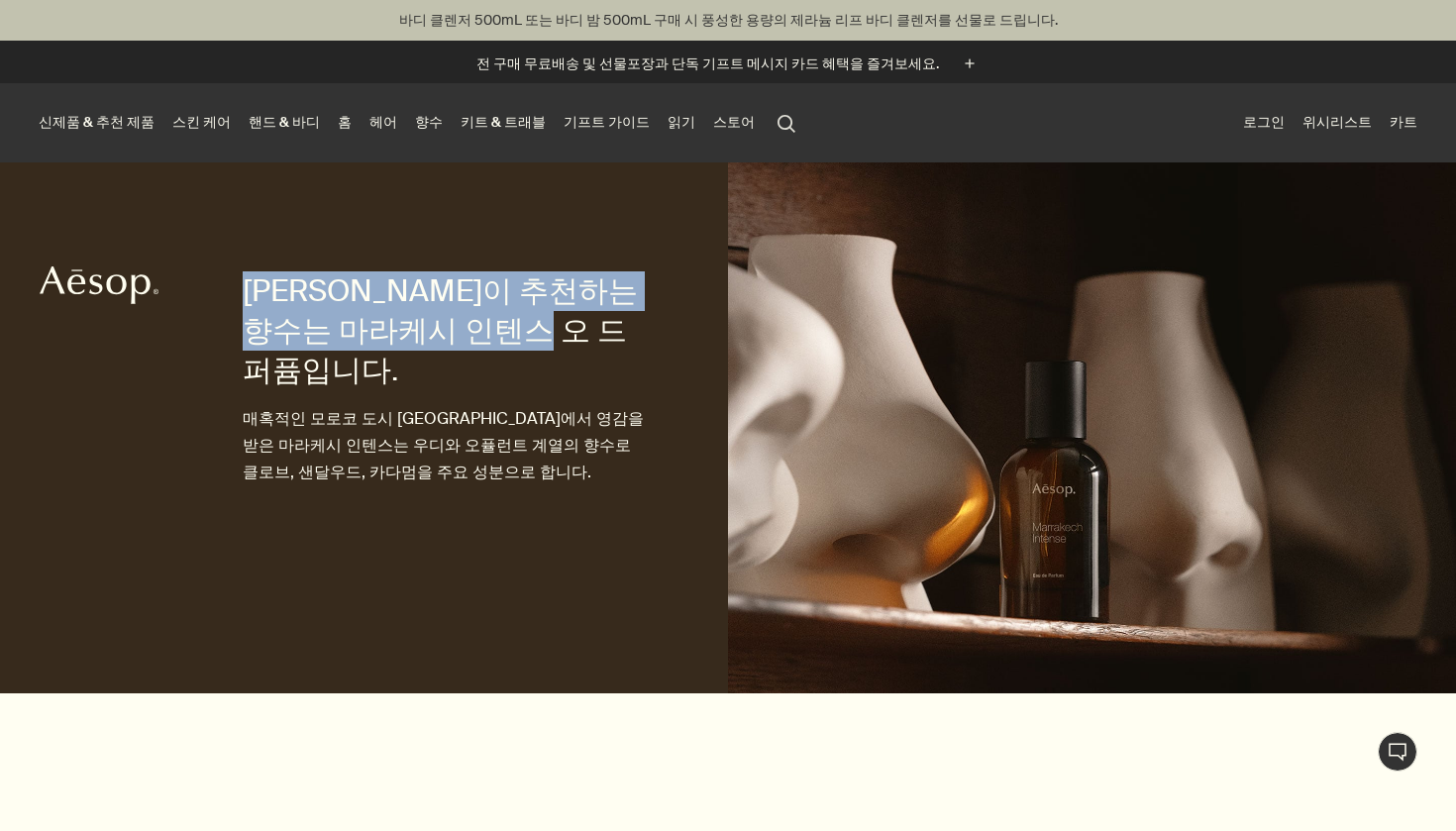 drag, startPoint x: 246, startPoint y: 286, endPoint x: 572, endPoint y: 342, distance: 330.7748 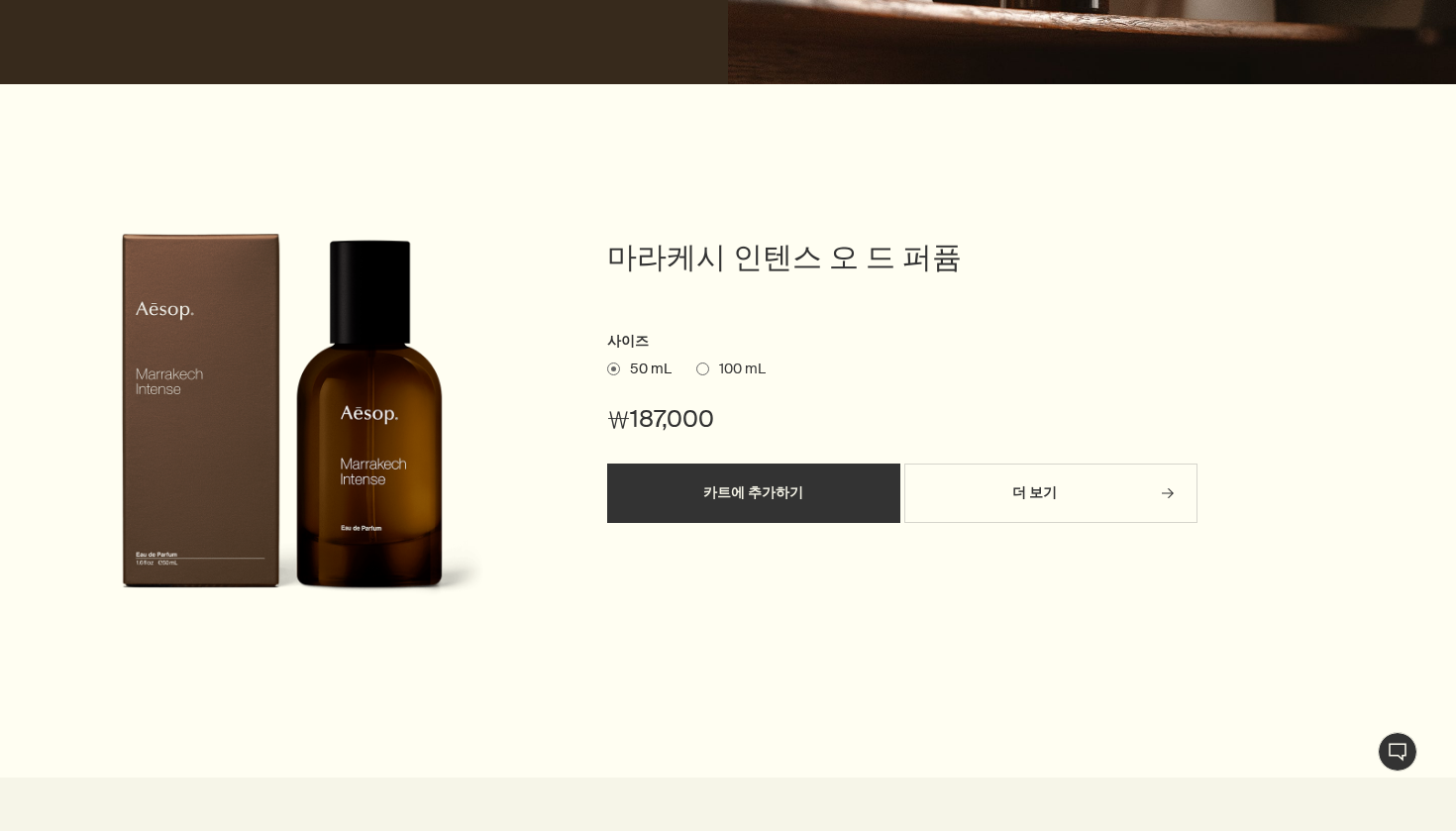 scroll, scrollTop: 612, scrollLeft: 0, axis: vertical 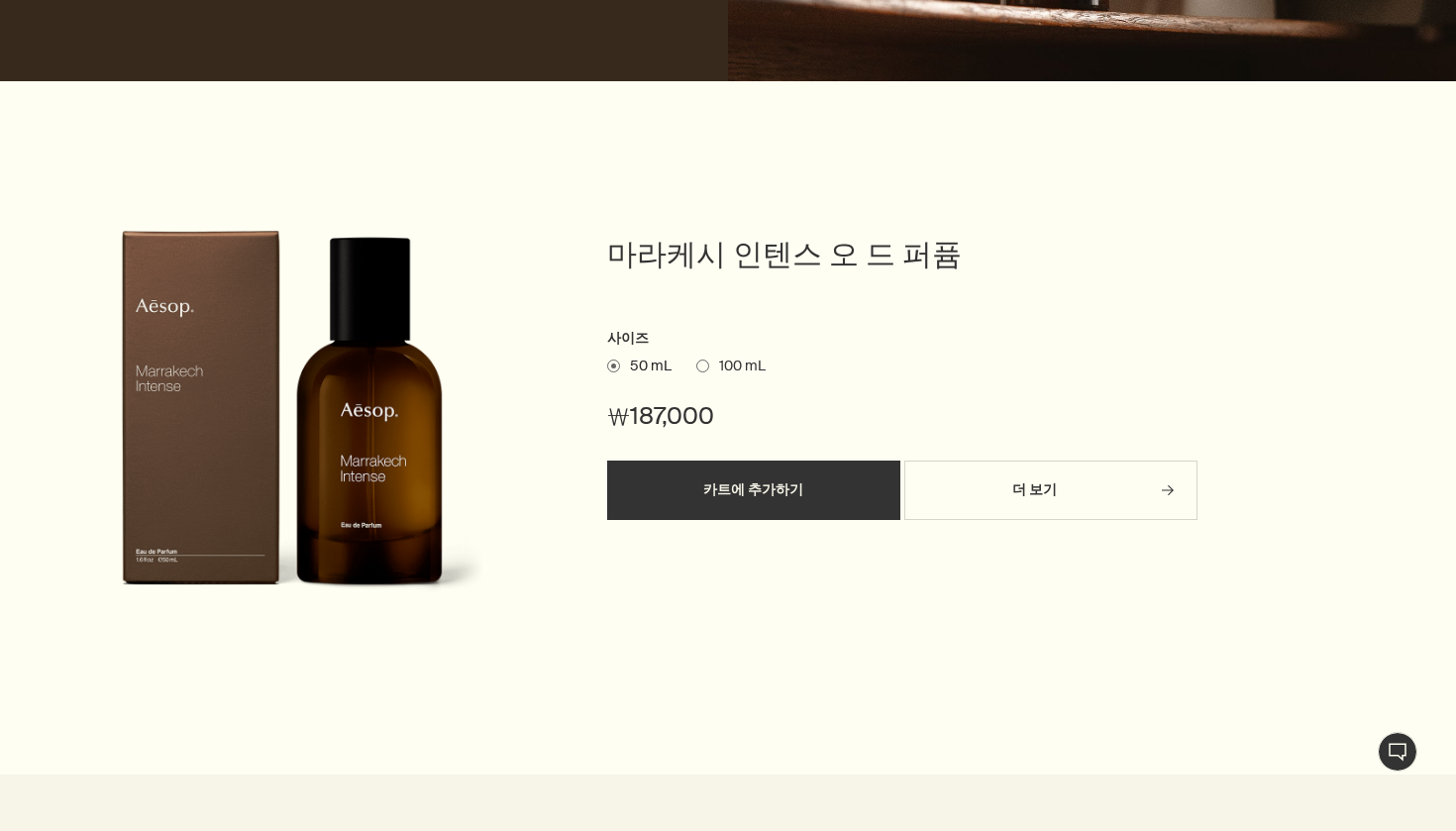 click on "카트에 추가하기" at bounding box center (754, 490) 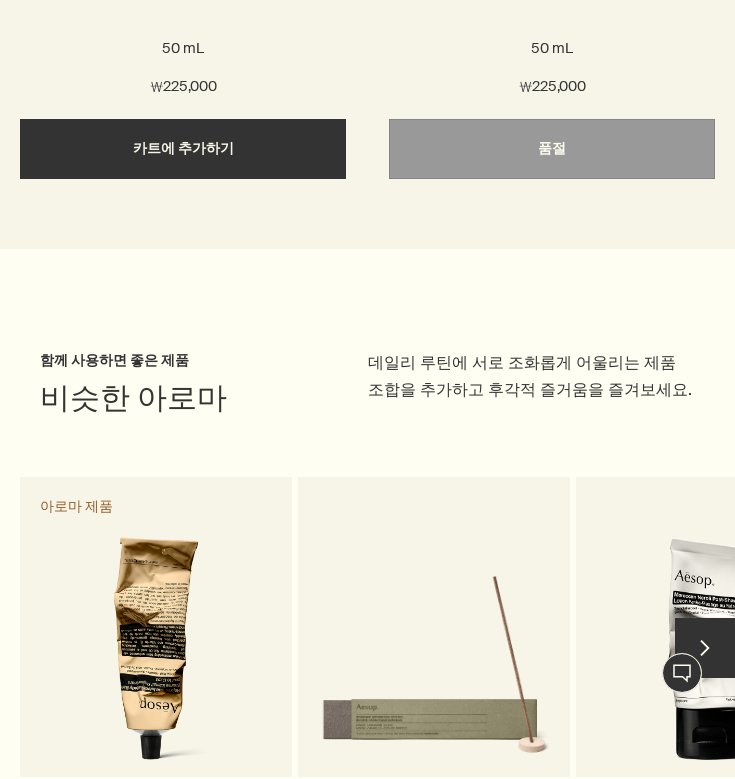 scroll, scrollTop: 2804, scrollLeft: 0, axis: vertical 